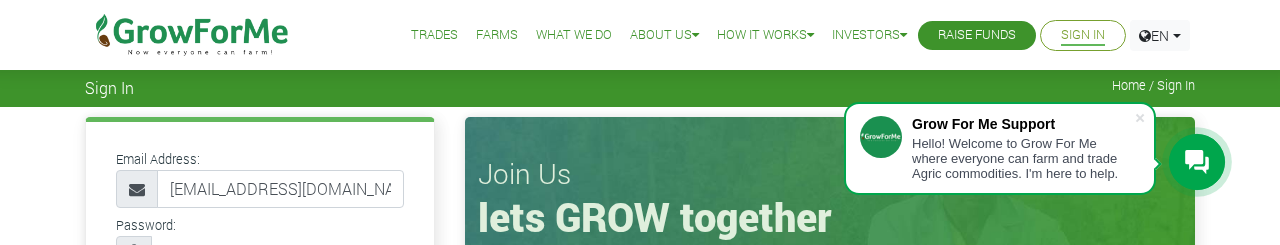 scroll, scrollTop: 20, scrollLeft: 0, axis: vertical 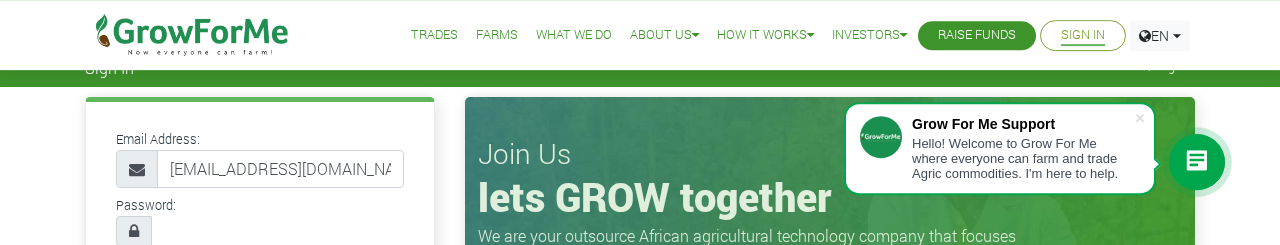 click on "Sign In" at bounding box center [260, 334] 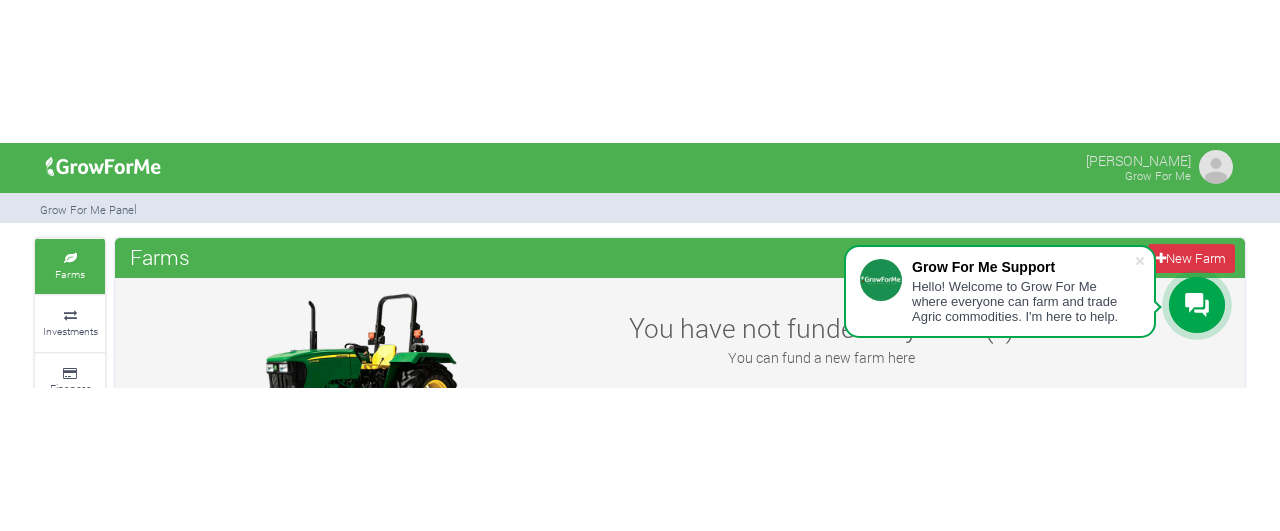 scroll, scrollTop: 0, scrollLeft: 0, axis: both 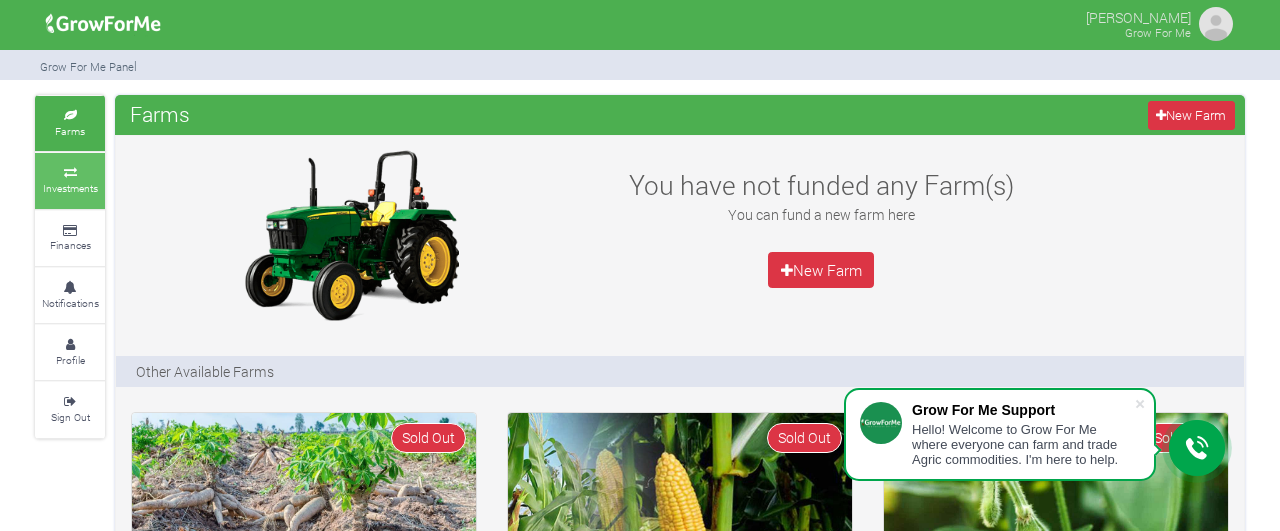 click on "Investments" at bounding box center (70, 188) 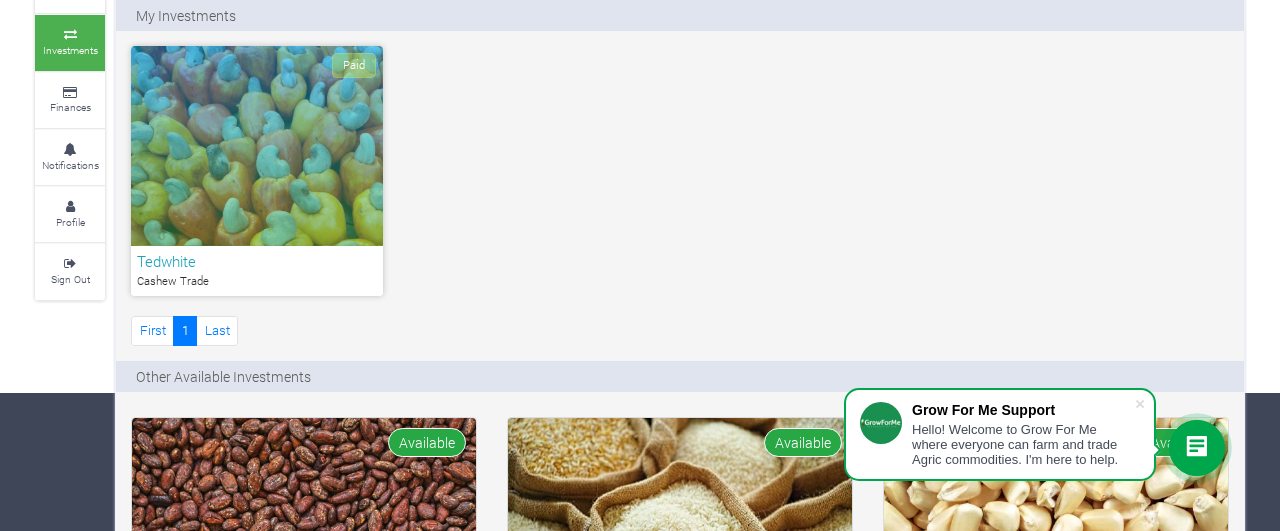 scroll, scrollTop: 0, scrollLeft: 0, axis: both 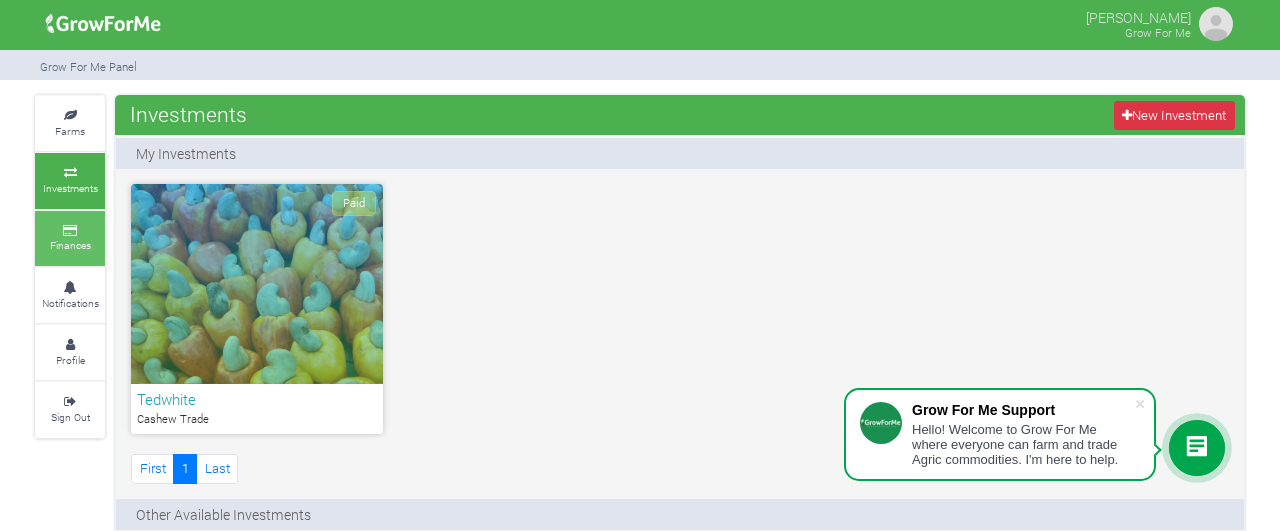 click on "Finances" at bounding box center (70, 245) 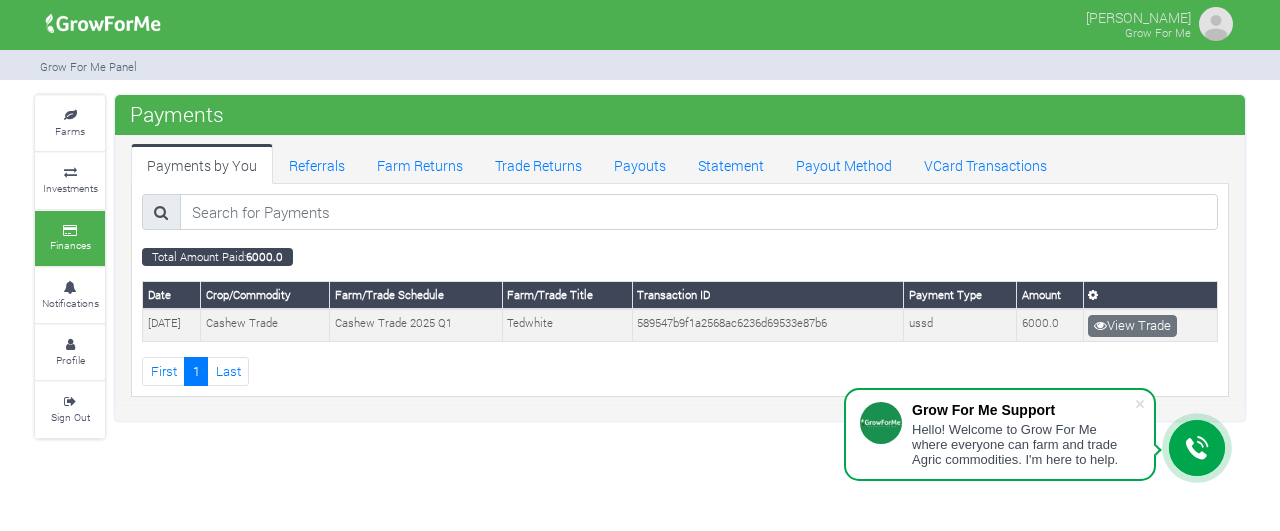 scroll, scrollTop: 0, scrollLeft: 0, axis: both 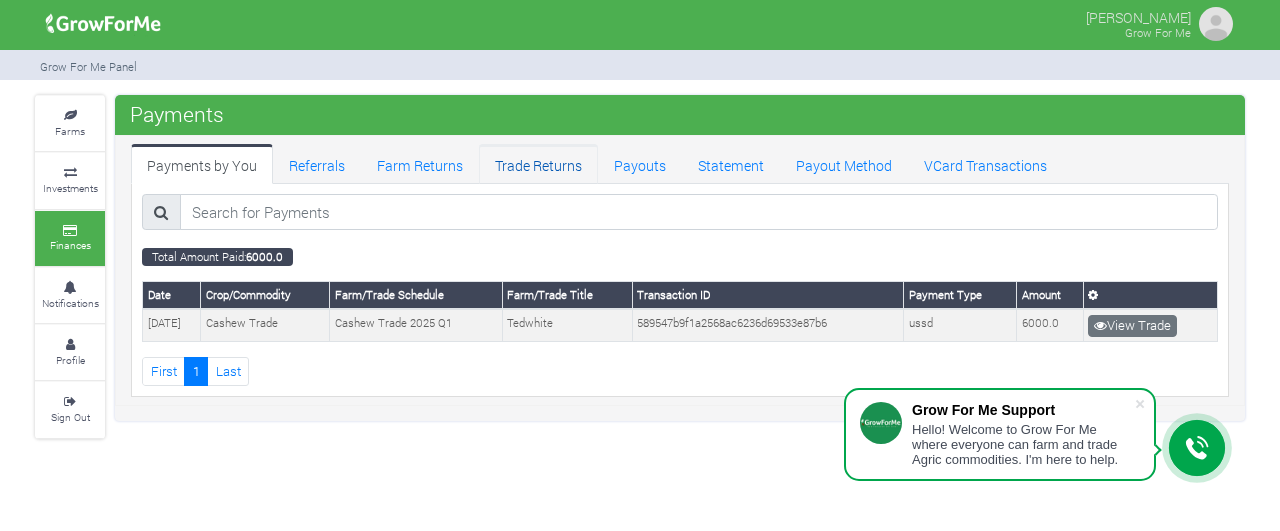 click on "Trade Returns" at bounding box center (538, 164) 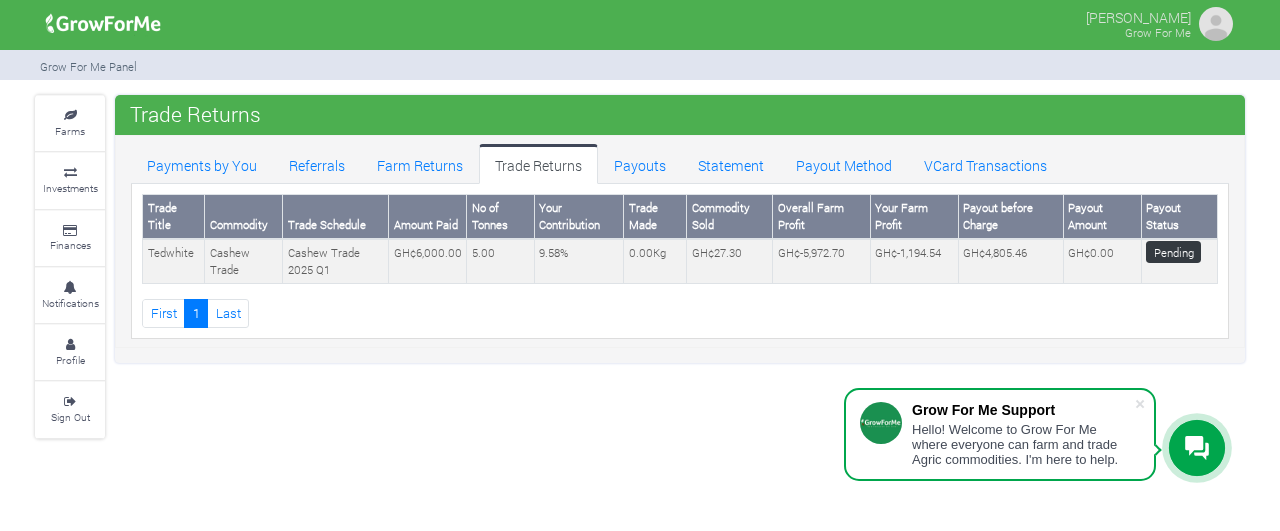scroll, scrollTop: 0, scrollLeft: 0, axis: both 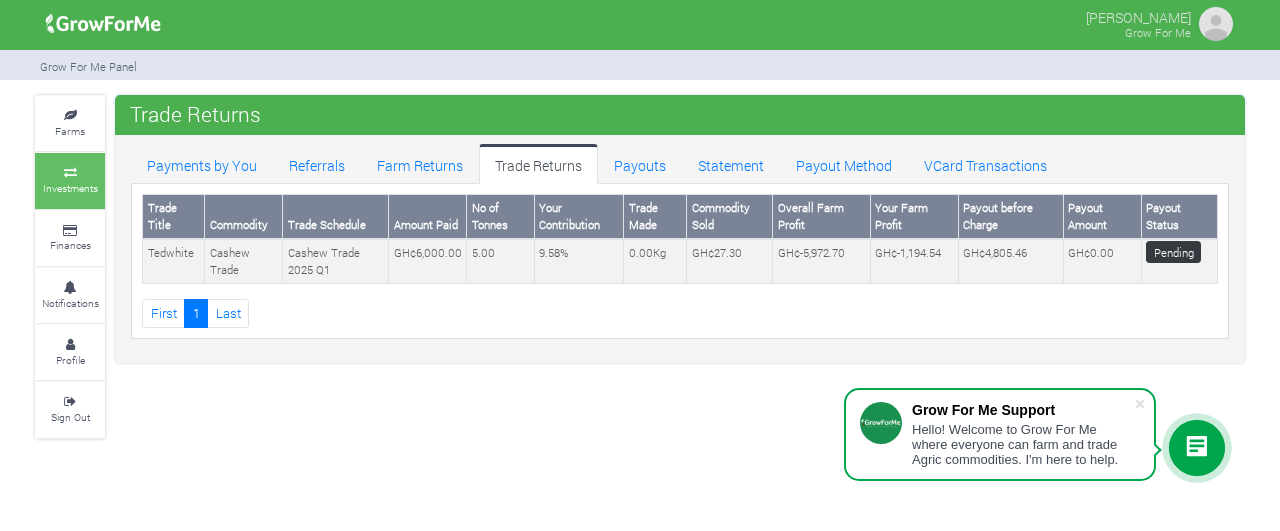 click on "Investments" at bounding box center [70, 188] 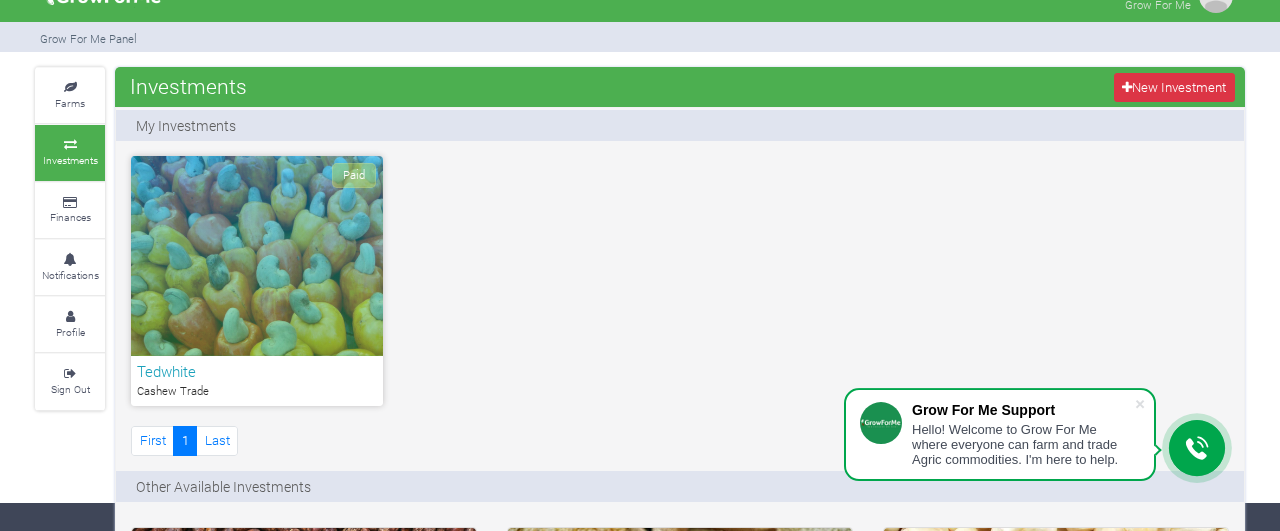 scroll, scrollTop: 0, scrollLeft: 0, axis: both 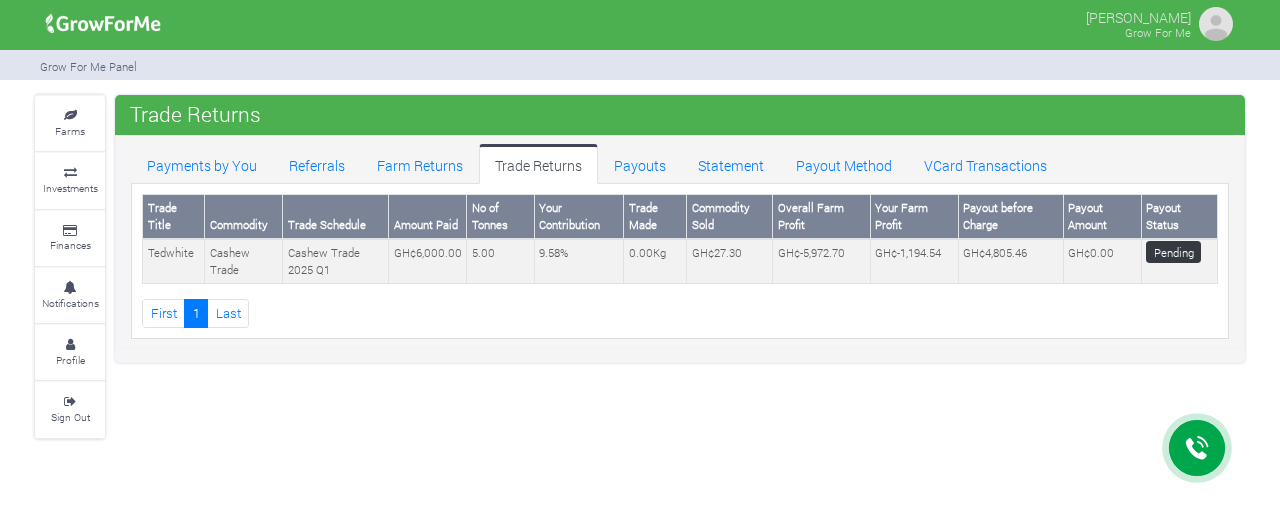 drag, startPoint x: 181, startPoint y: 31, endPoint x: 0, endPoint y: -87, distance: 216.06712 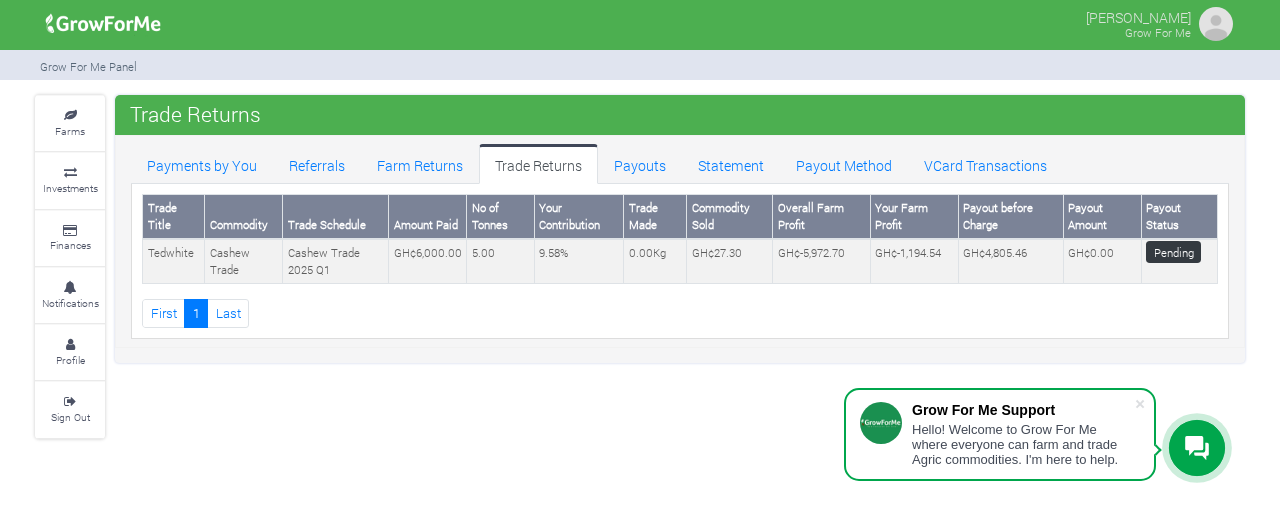 click on "Edward Cudjoe
Grow For Me" at bounding box center (640, 265) 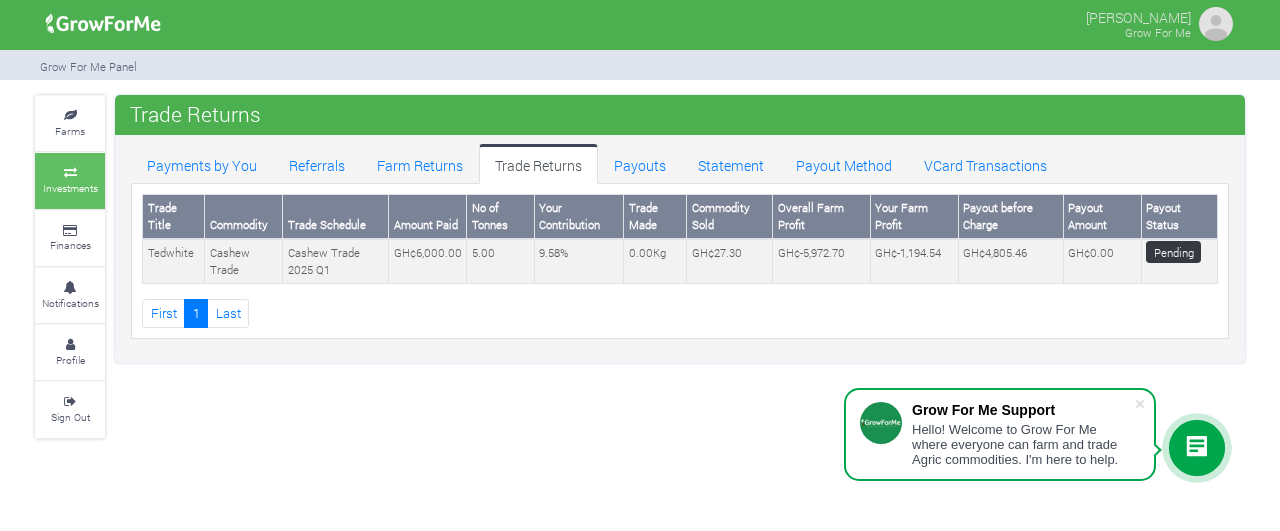 click at bounding box center (70, 173) 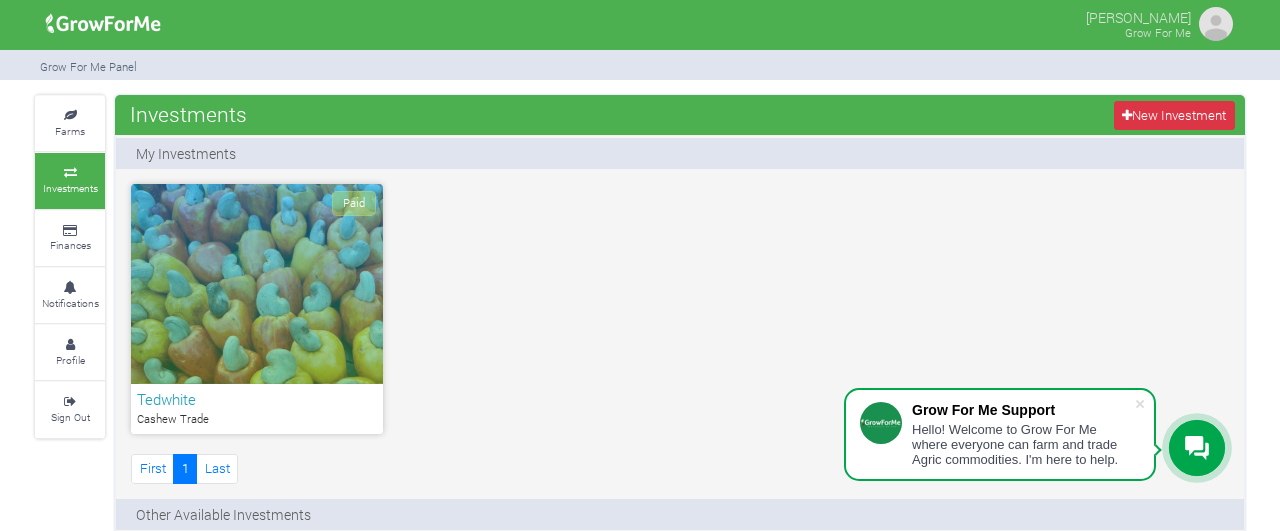 scroll, scrollTop: 0, scrollLeft: 0, axis: both 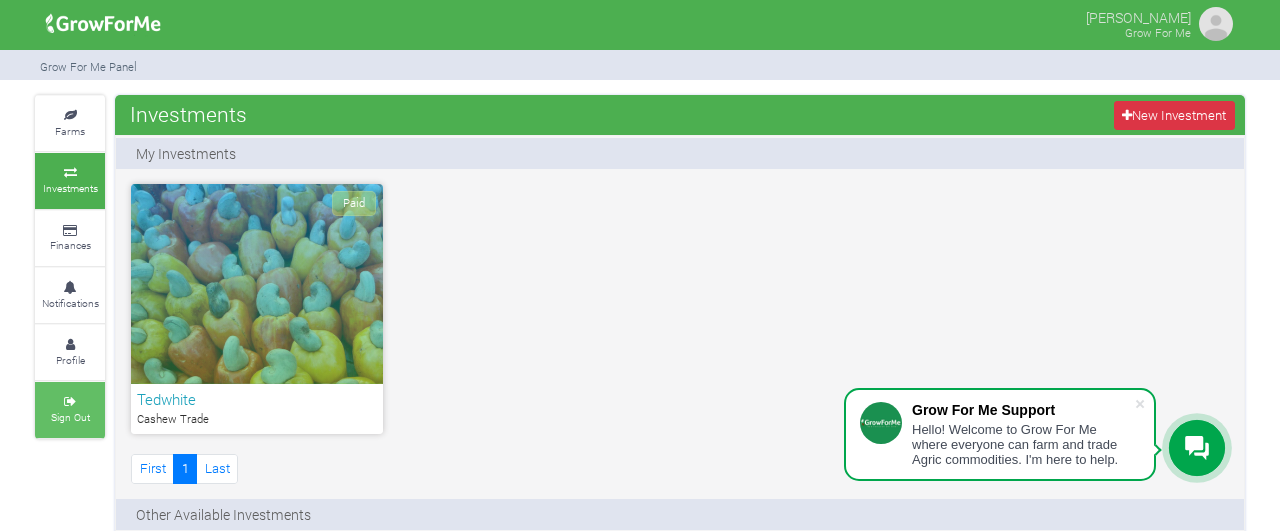 click on "Sign Out" at bounding box center (70, 417) 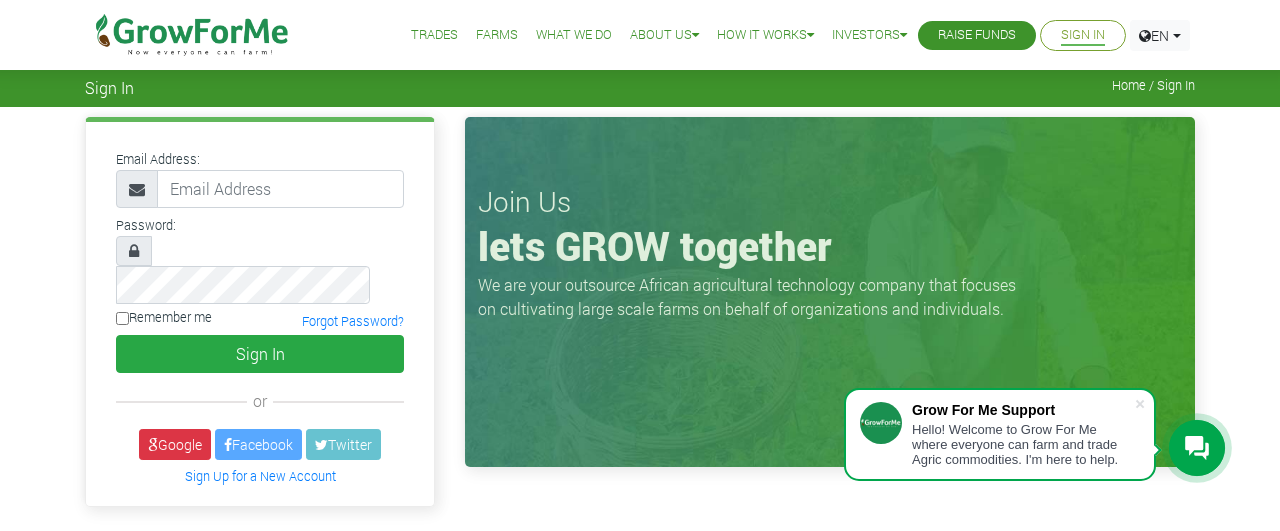 scroll, scrollTop: 0, scrollLeft: 0, axis: both 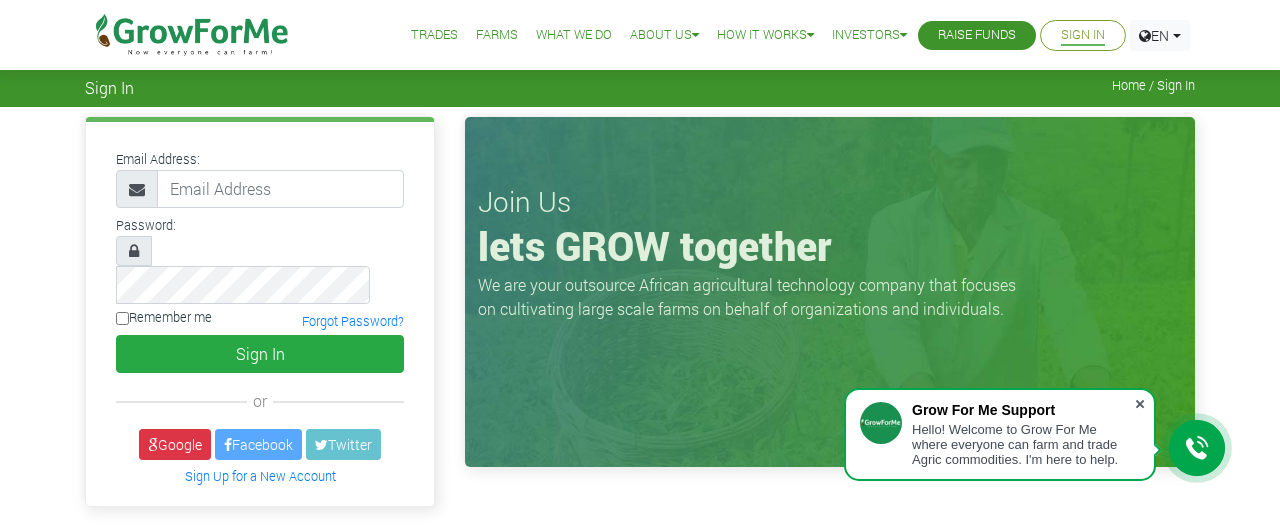click at bounding box center [1140, 404] 